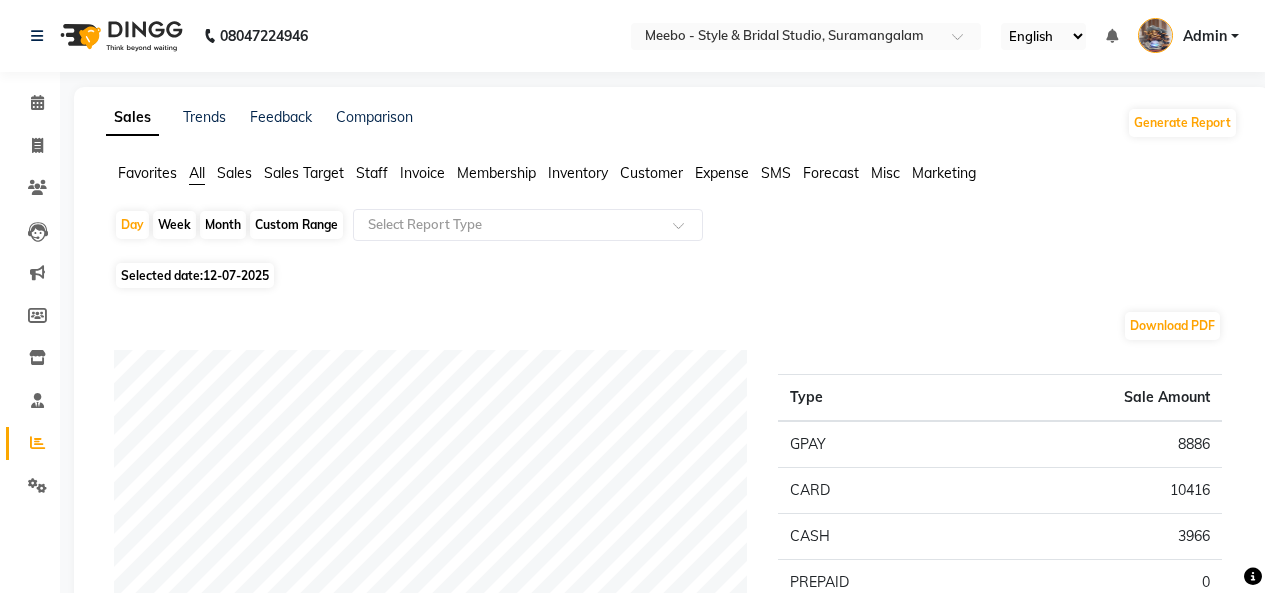 scroll, scrollTop: 0, scrollLeft: 0, axis: both 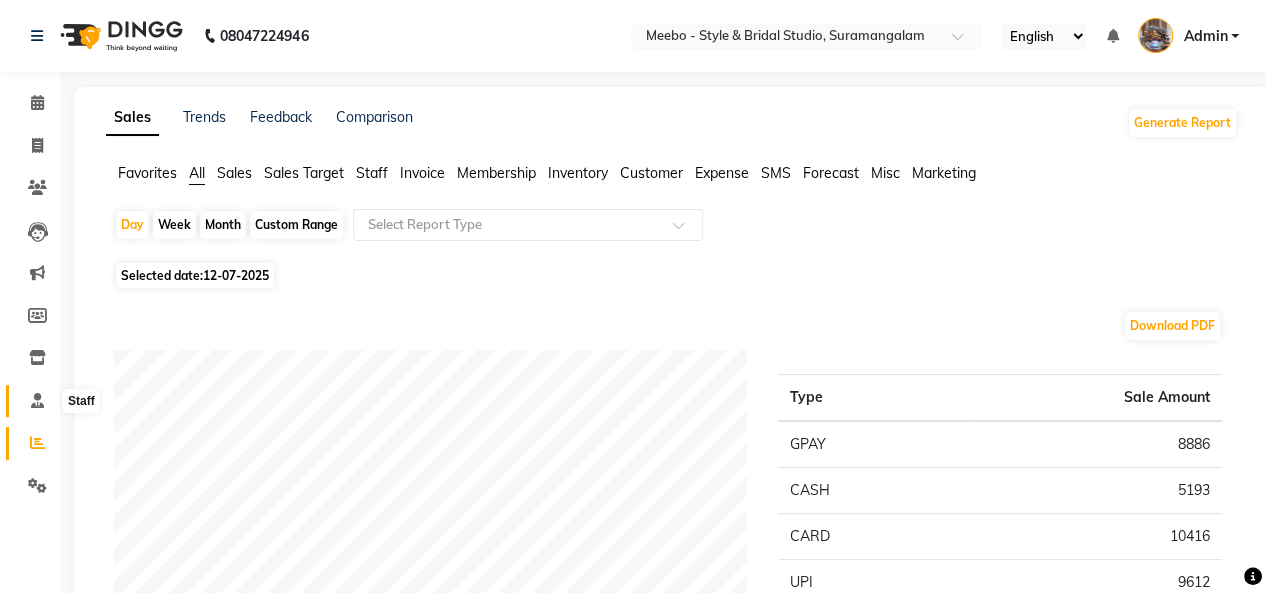 click 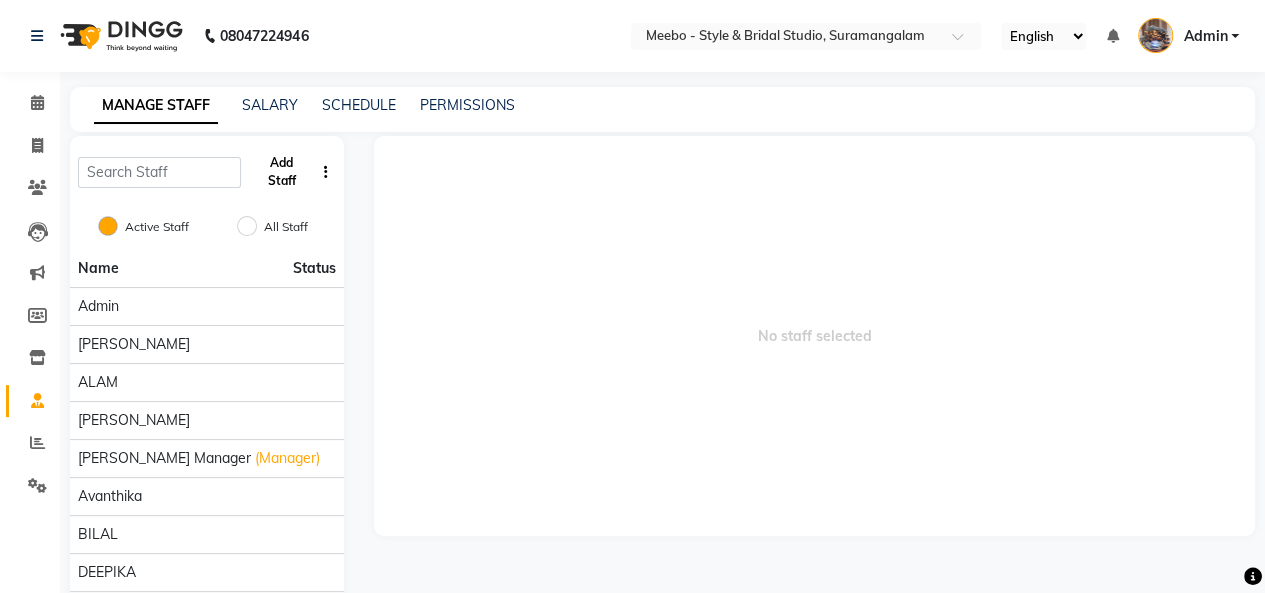 click on "Add Staff" 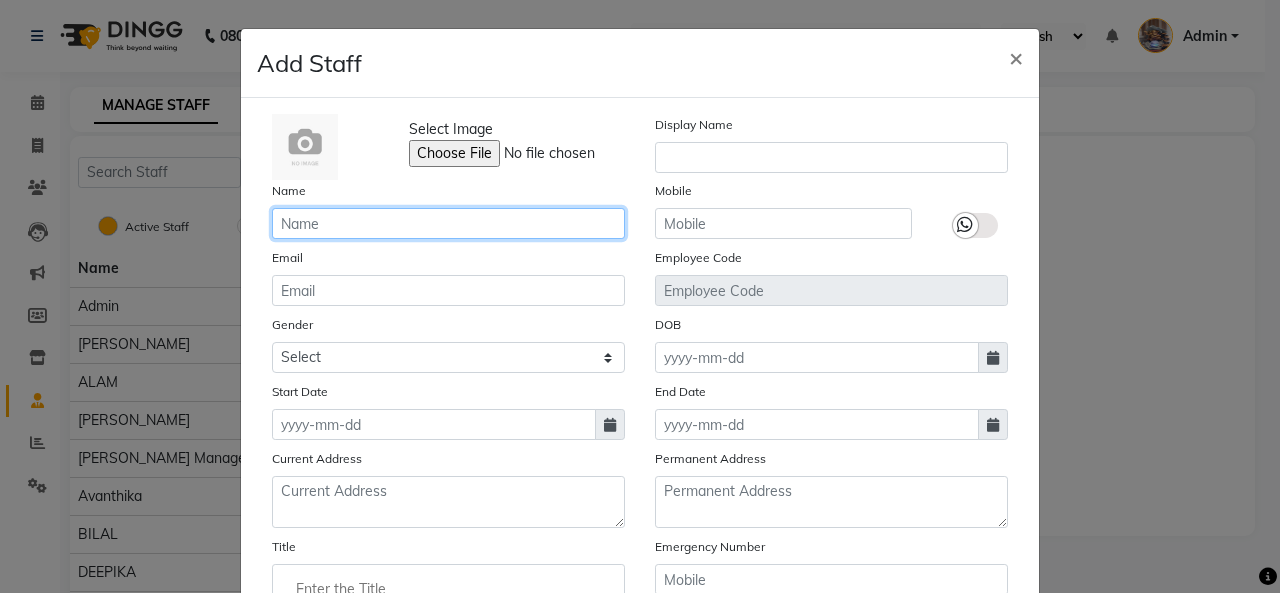 click 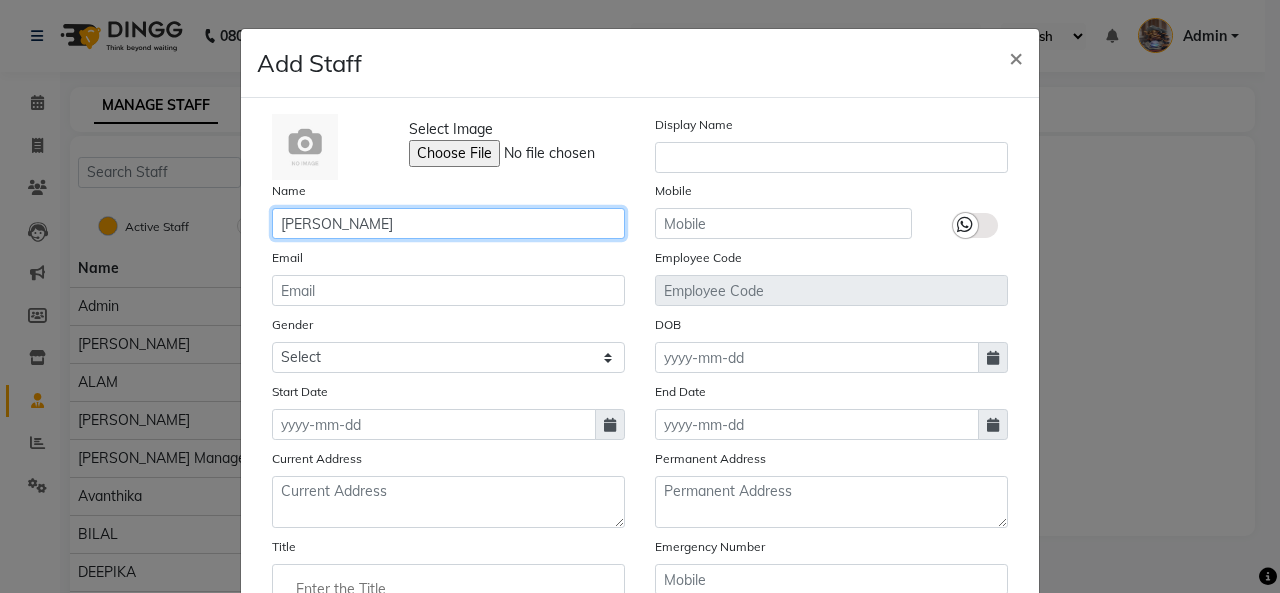 type on "Rachal" 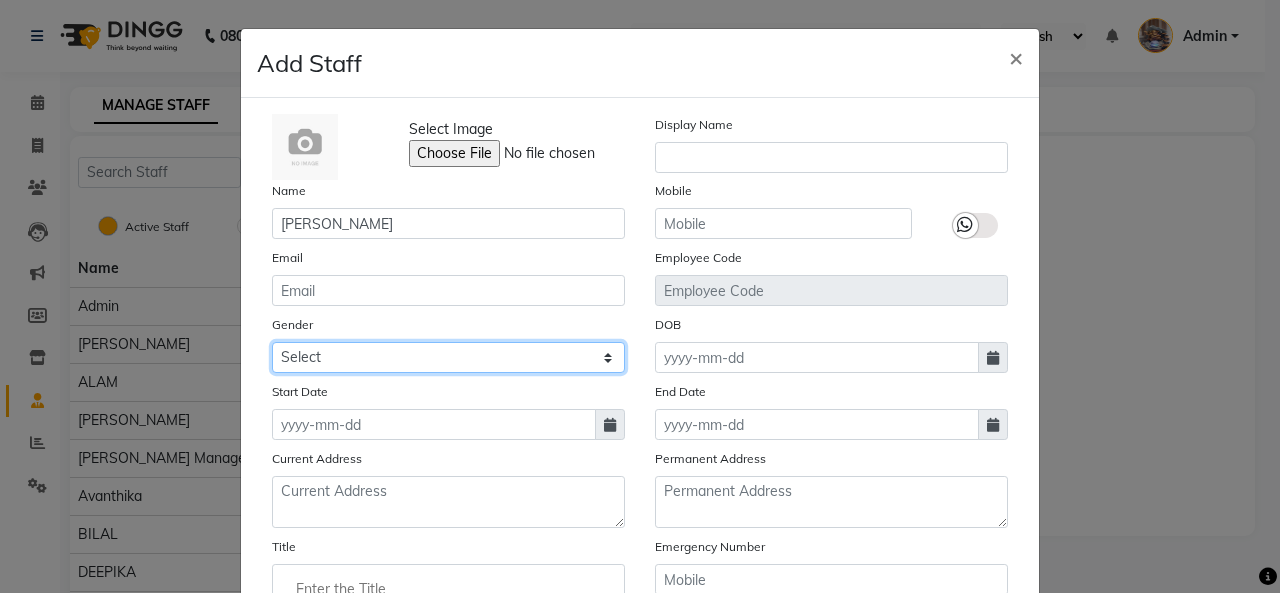 click on "Select Male Female Other Prefer Not To Say" 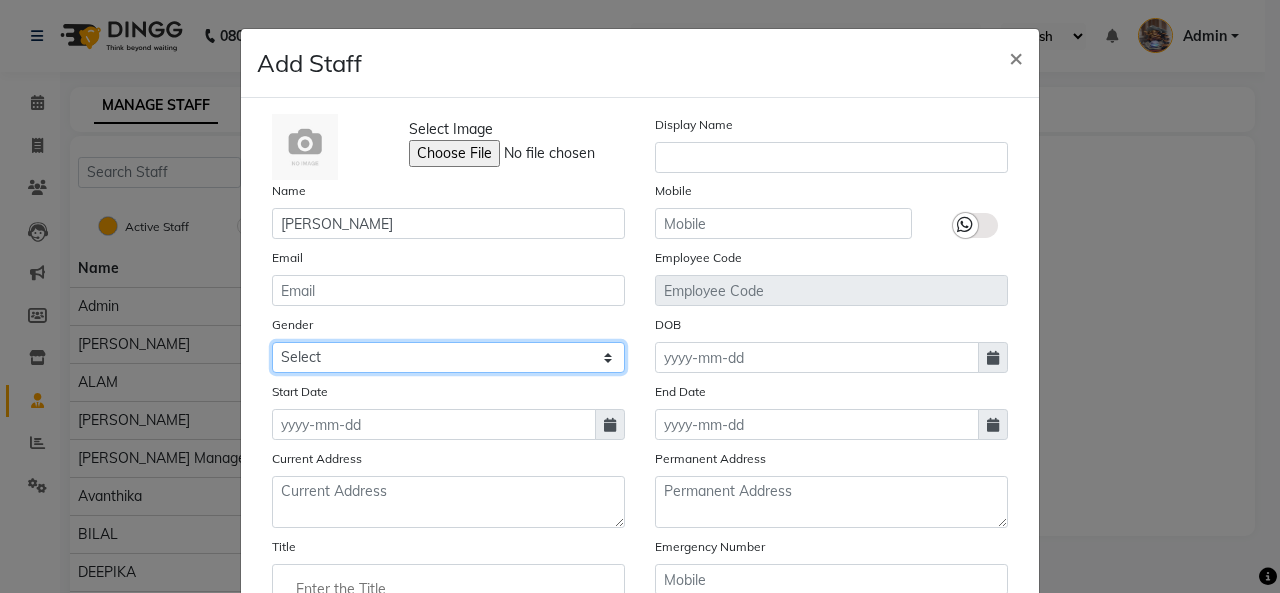 click on "Select Male Female Other Prefer Not To Say" 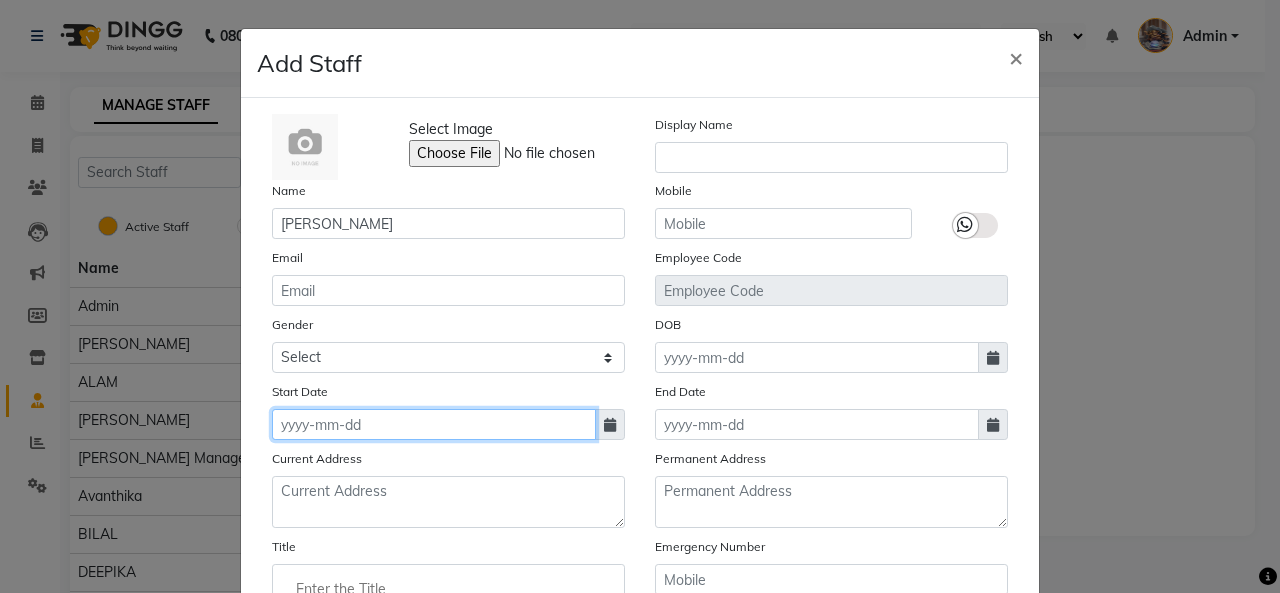 click 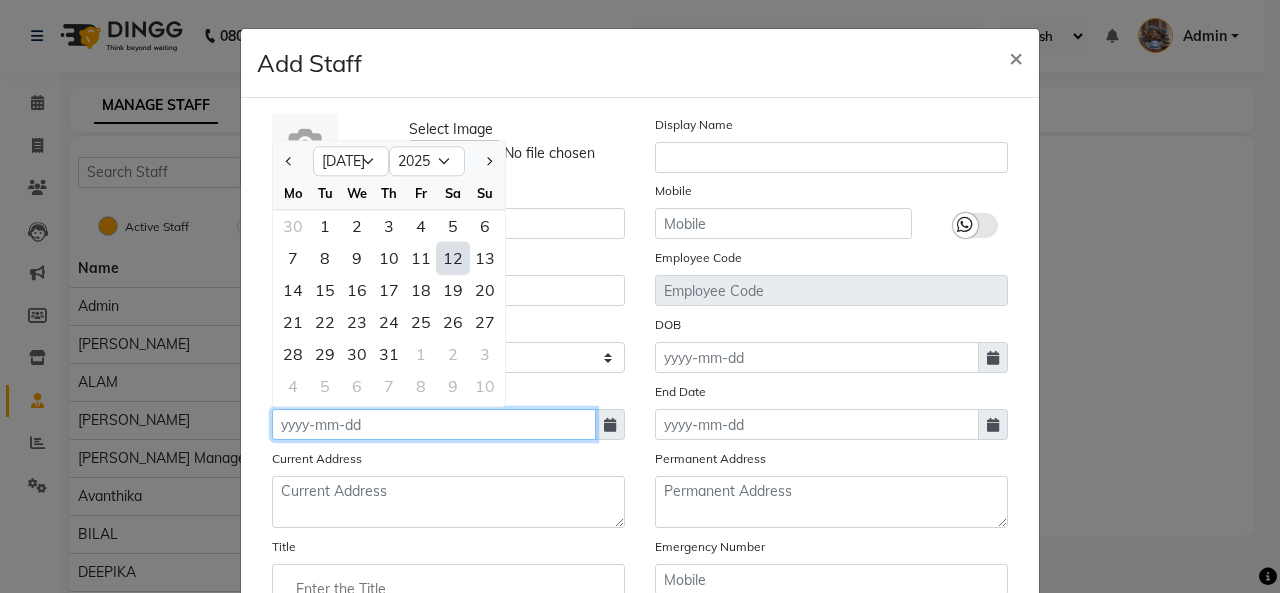 click 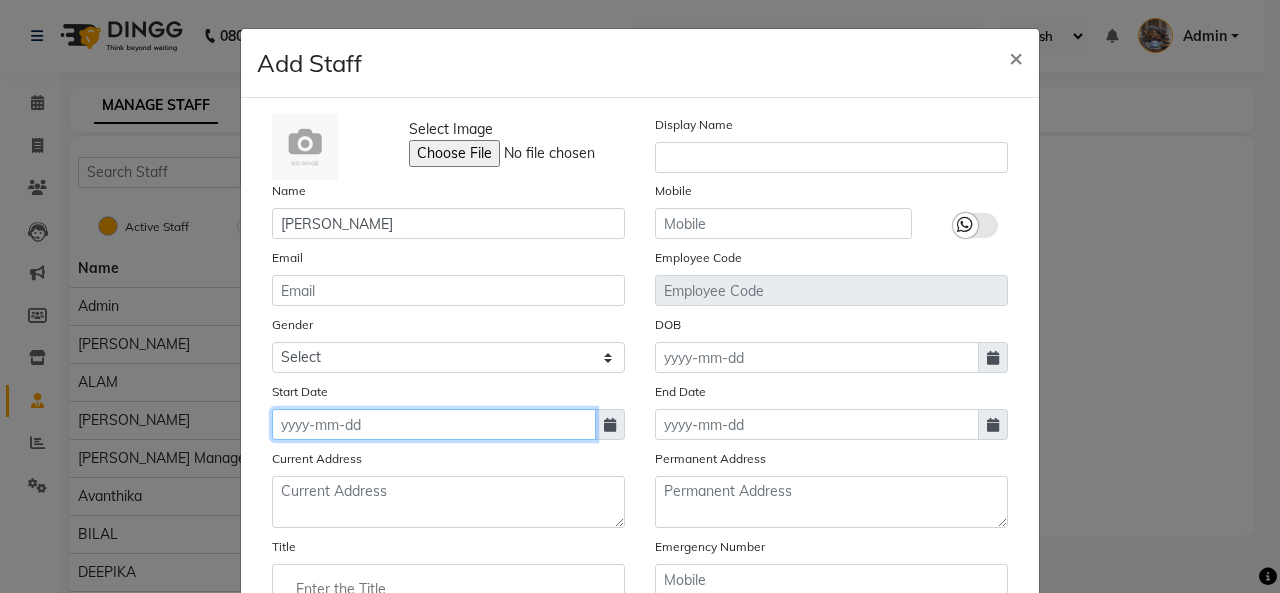 click 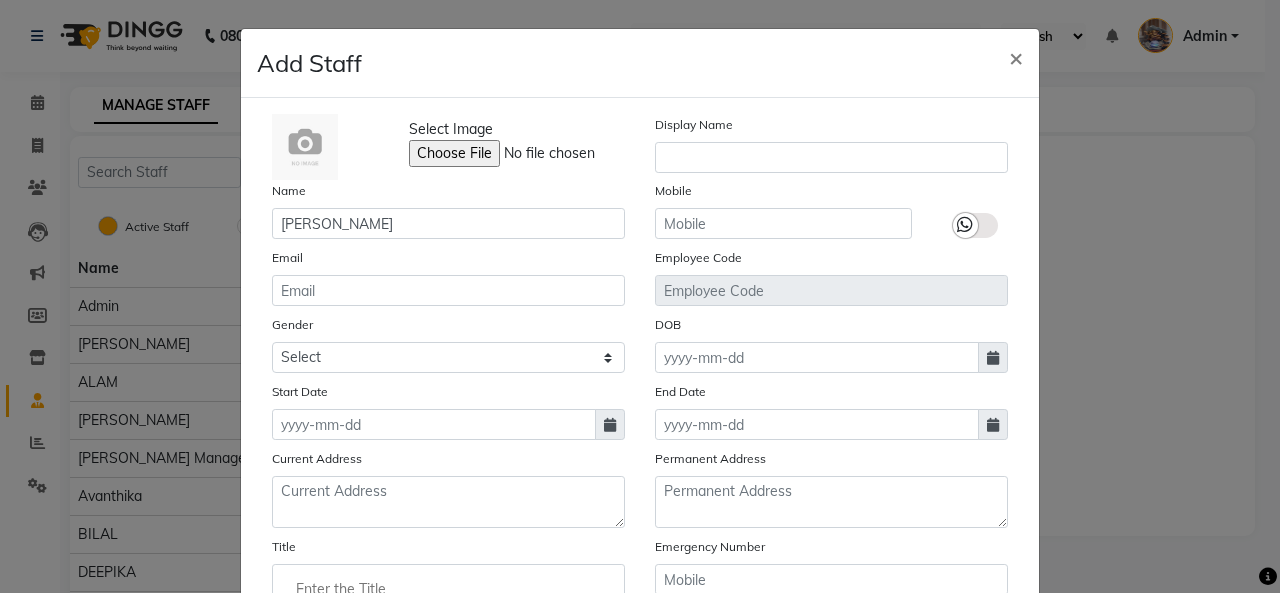 select on "7" 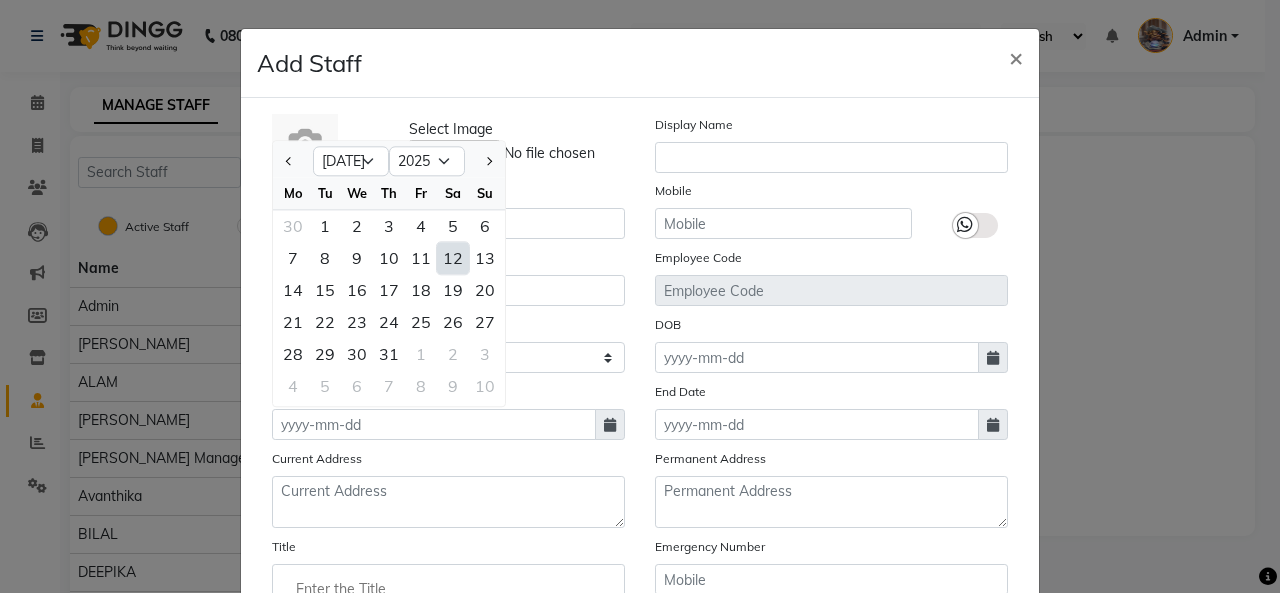 click on "12" 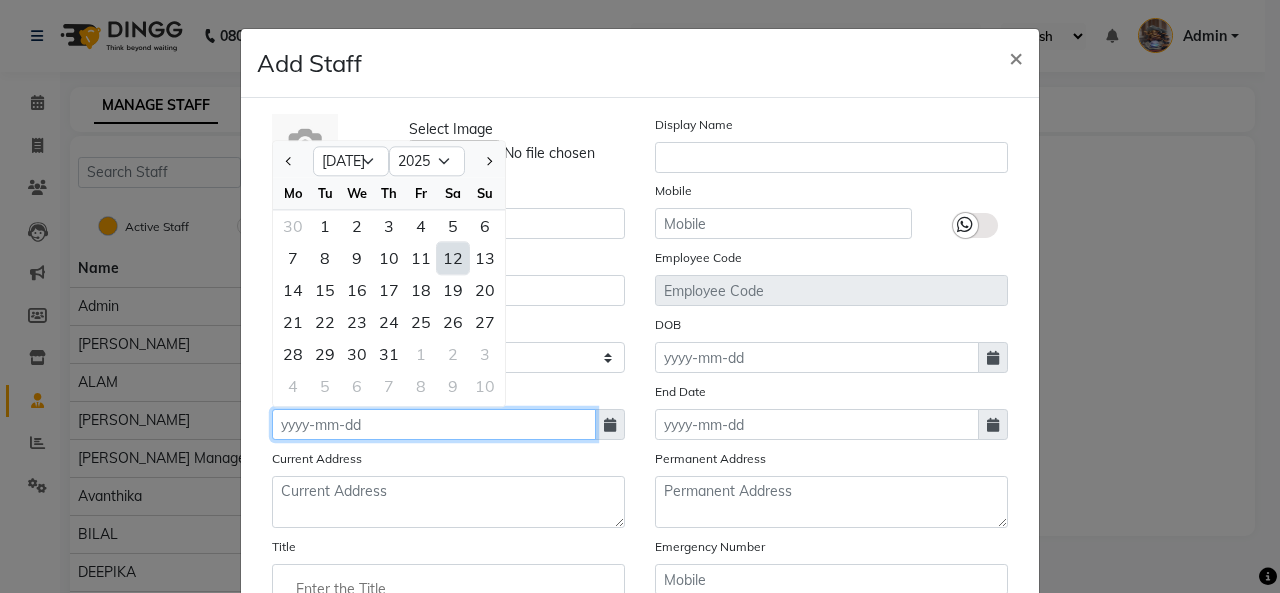 type on "12-07-2025" 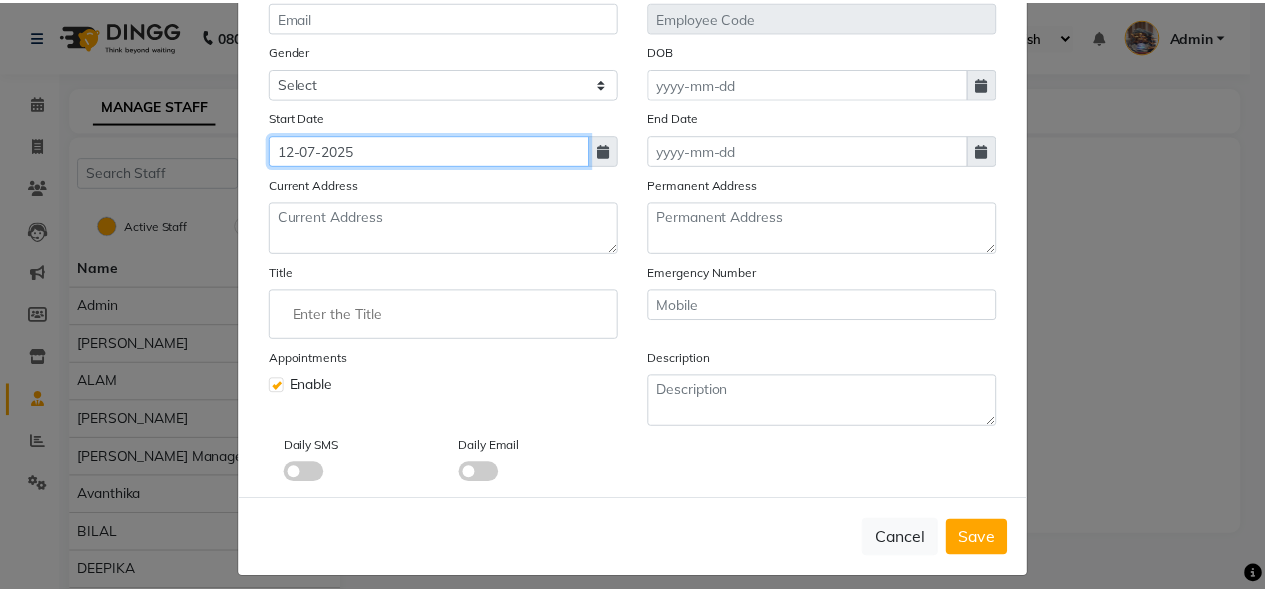 scroll, scrollTop: 284, scrollLeft: 0, axis: vertical 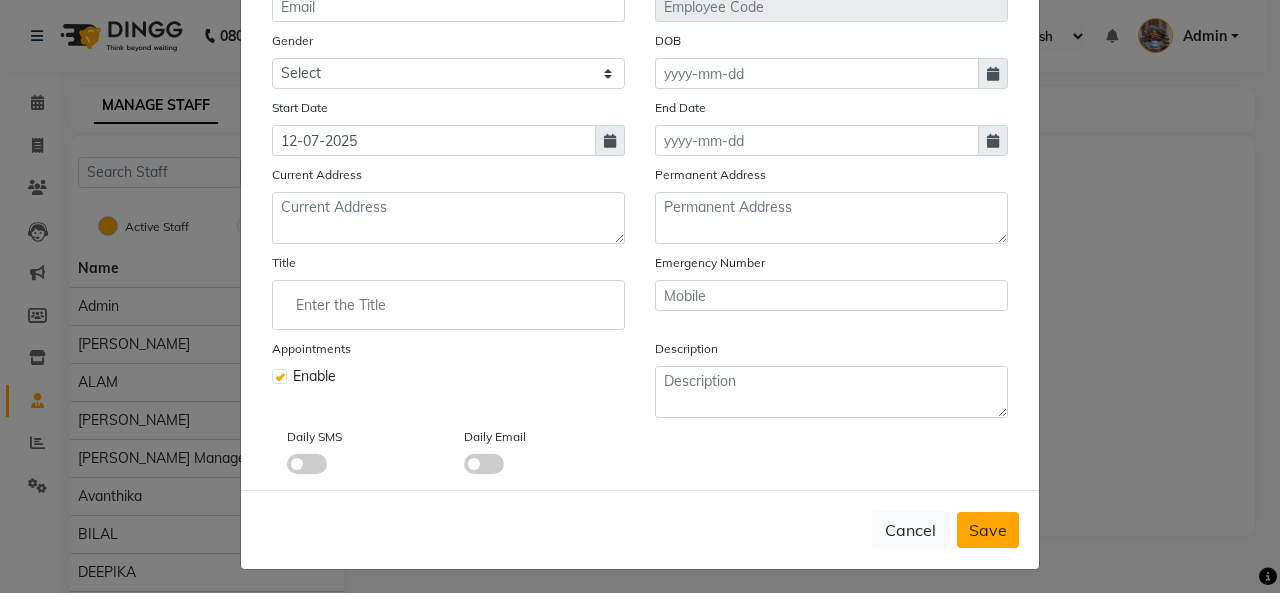click on "Save" at bounding box center (988, 530) 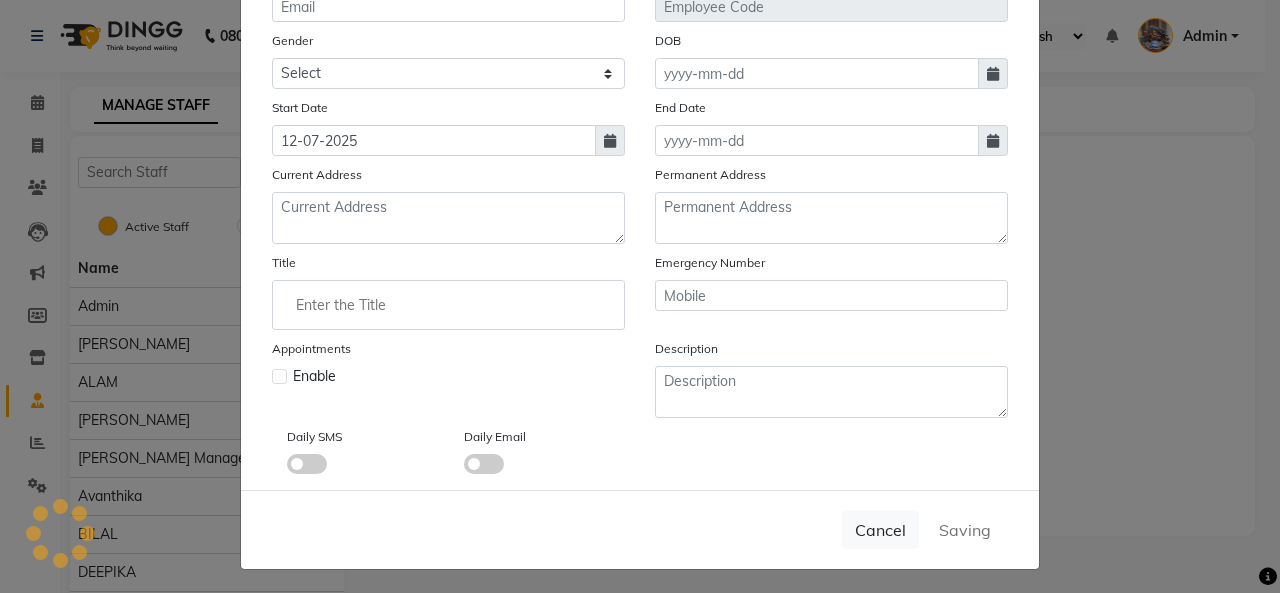 type 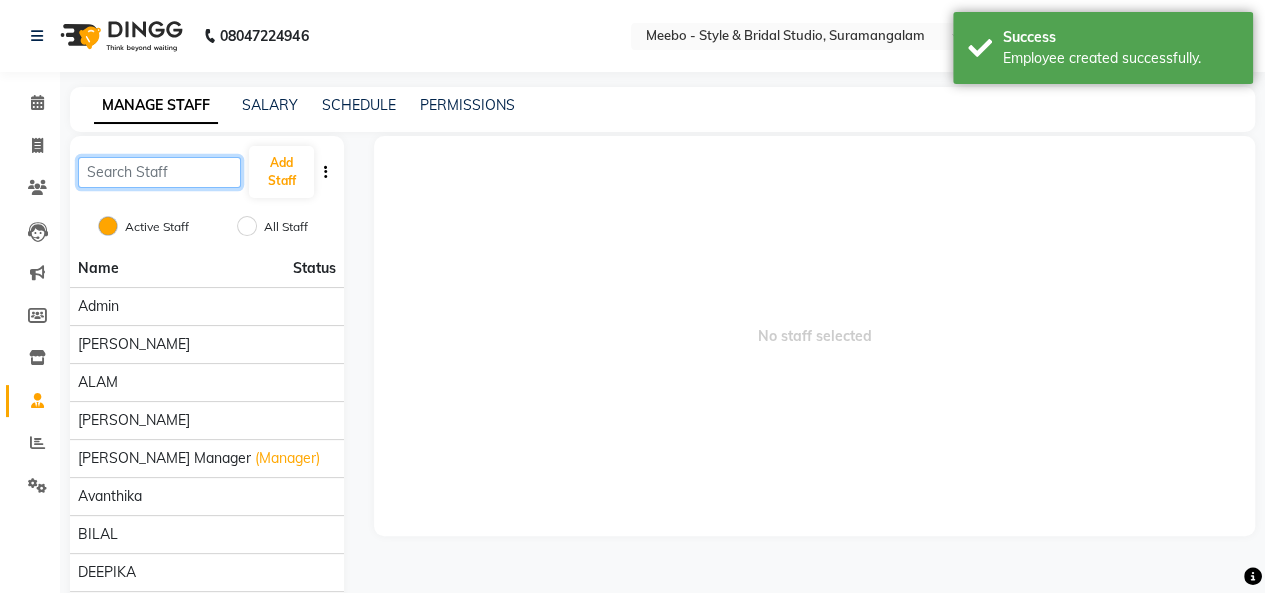 click 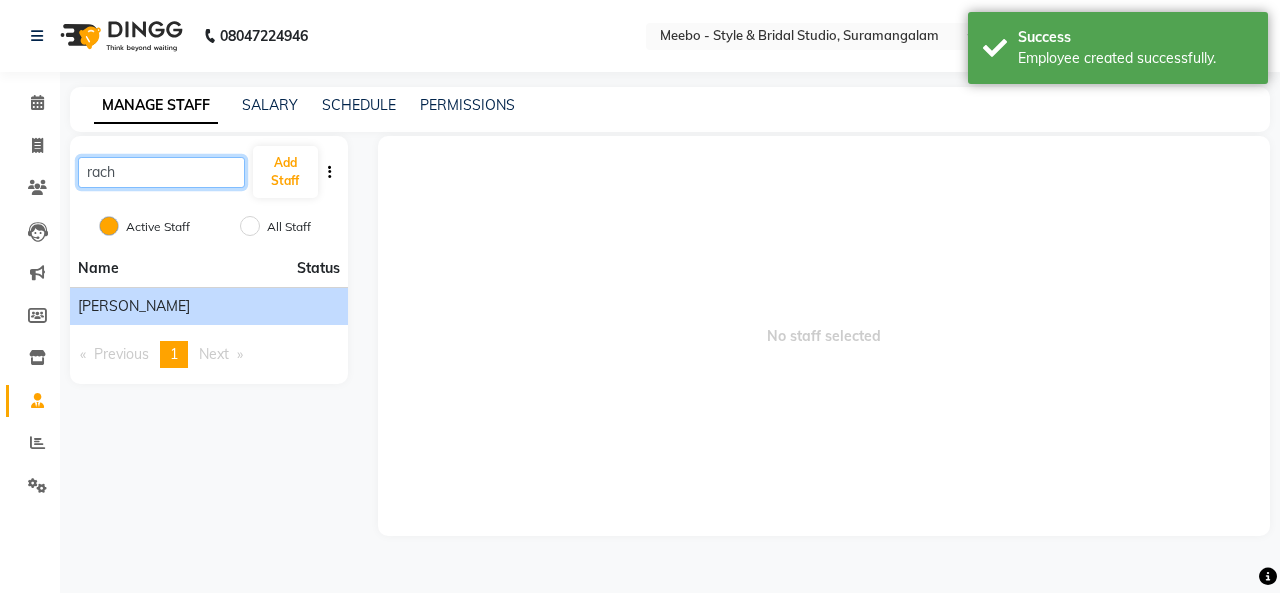 type on "rach" 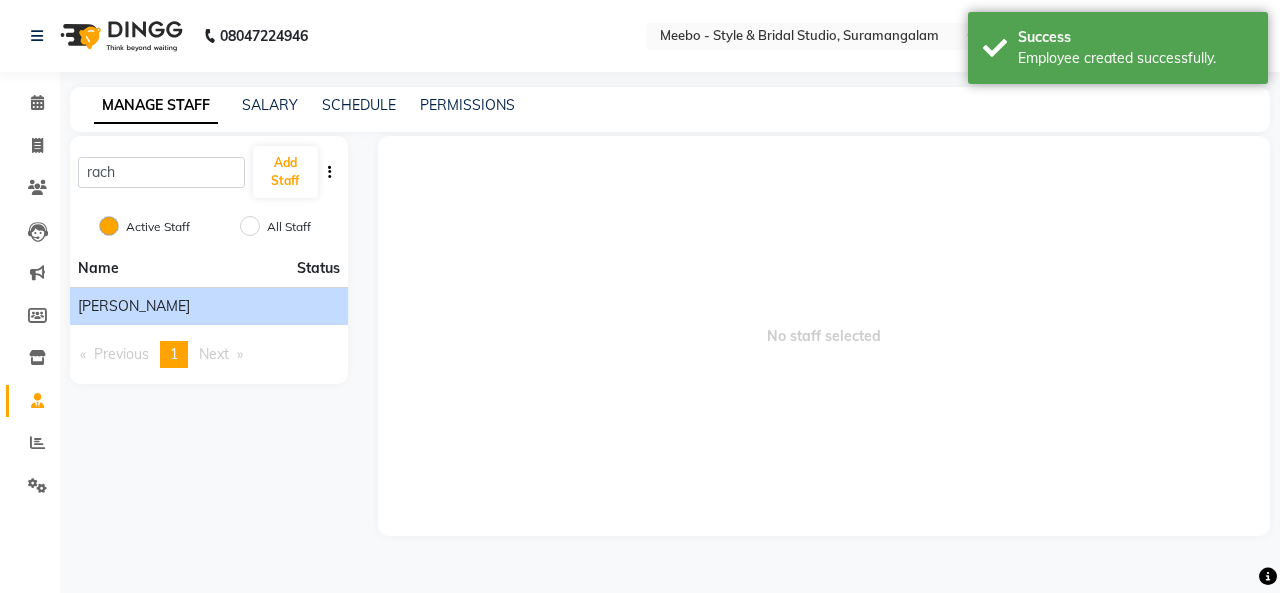 click on "Rachal" 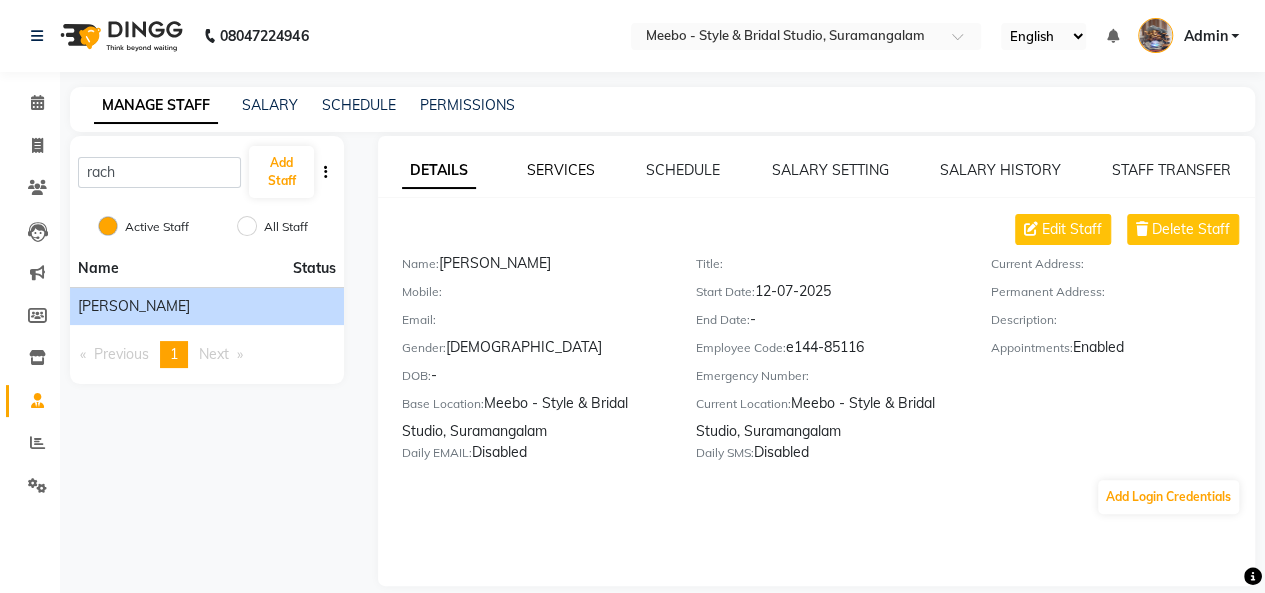 click on "SERVICES" 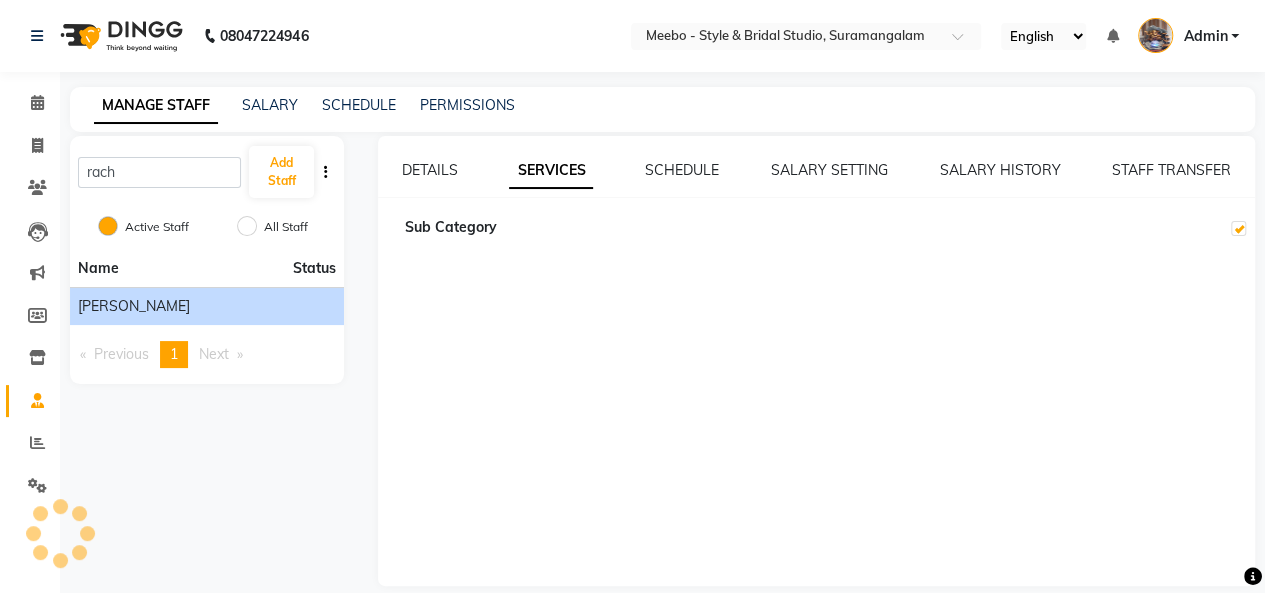 checkbox on "true" 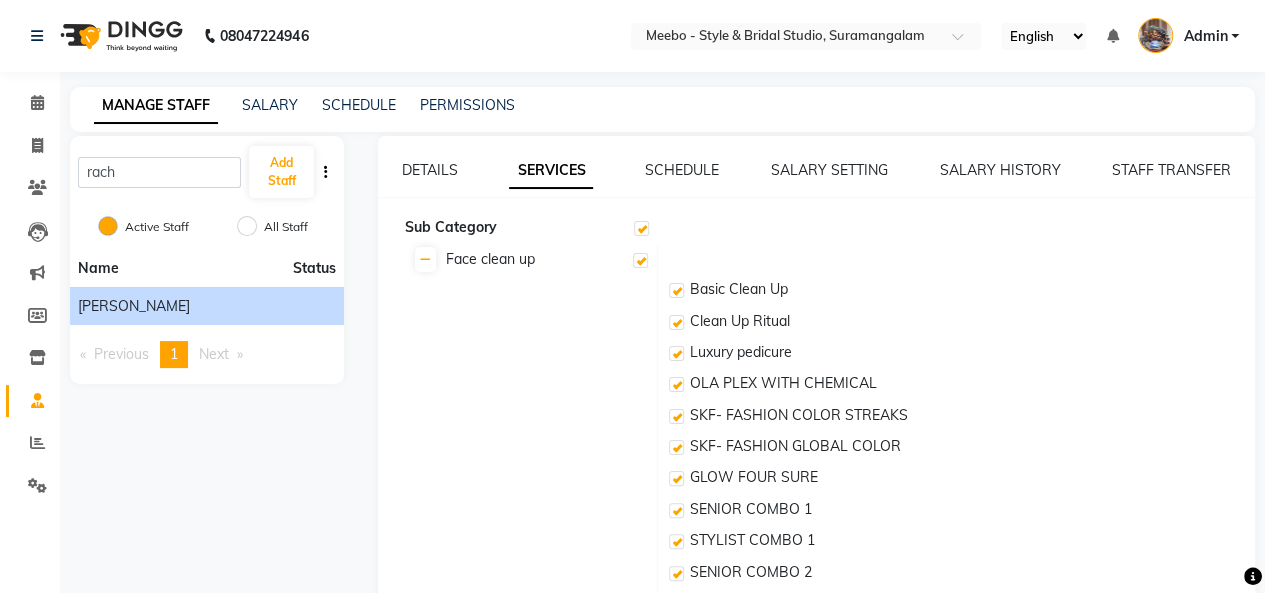 click on "Face clean up" 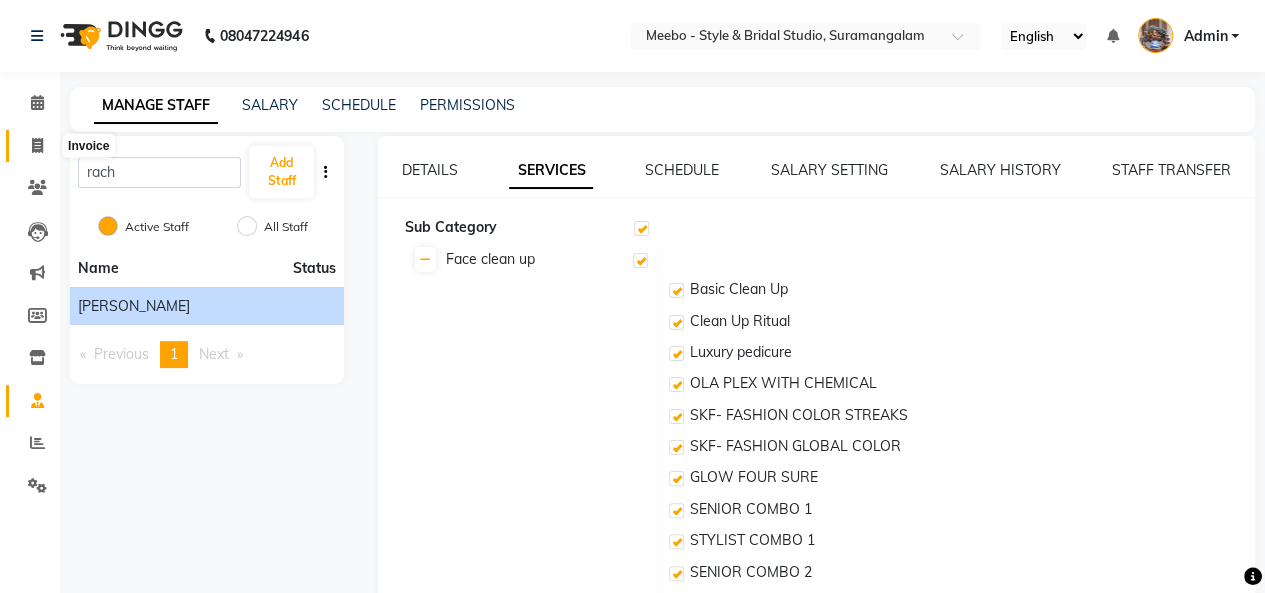 click 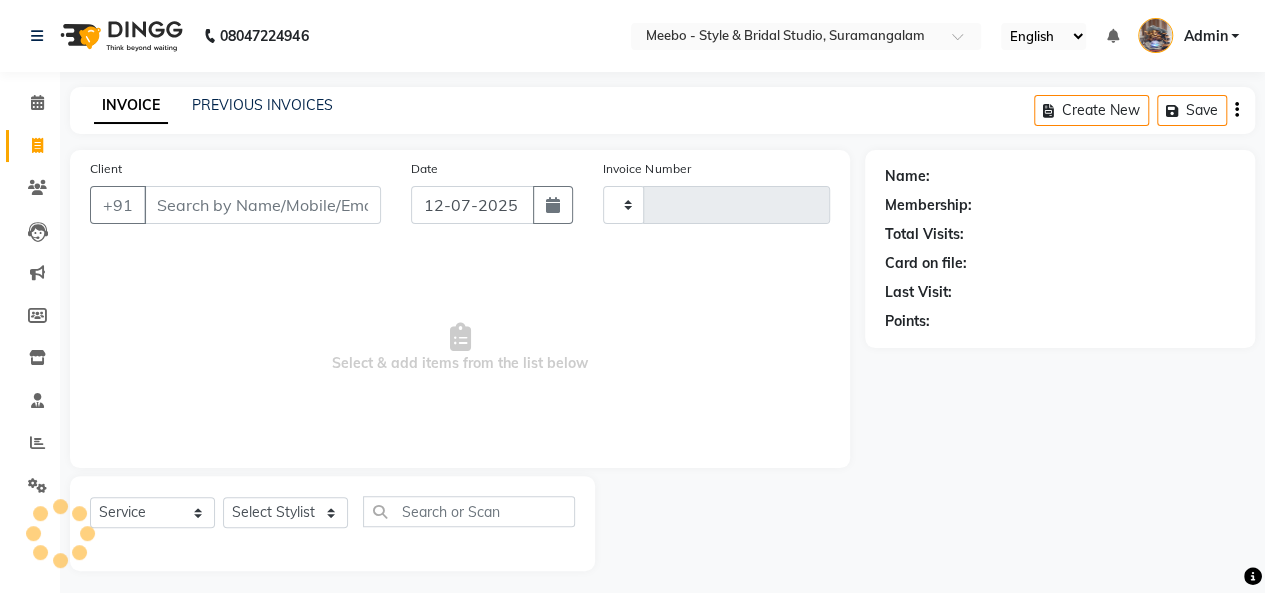 type on "3631" 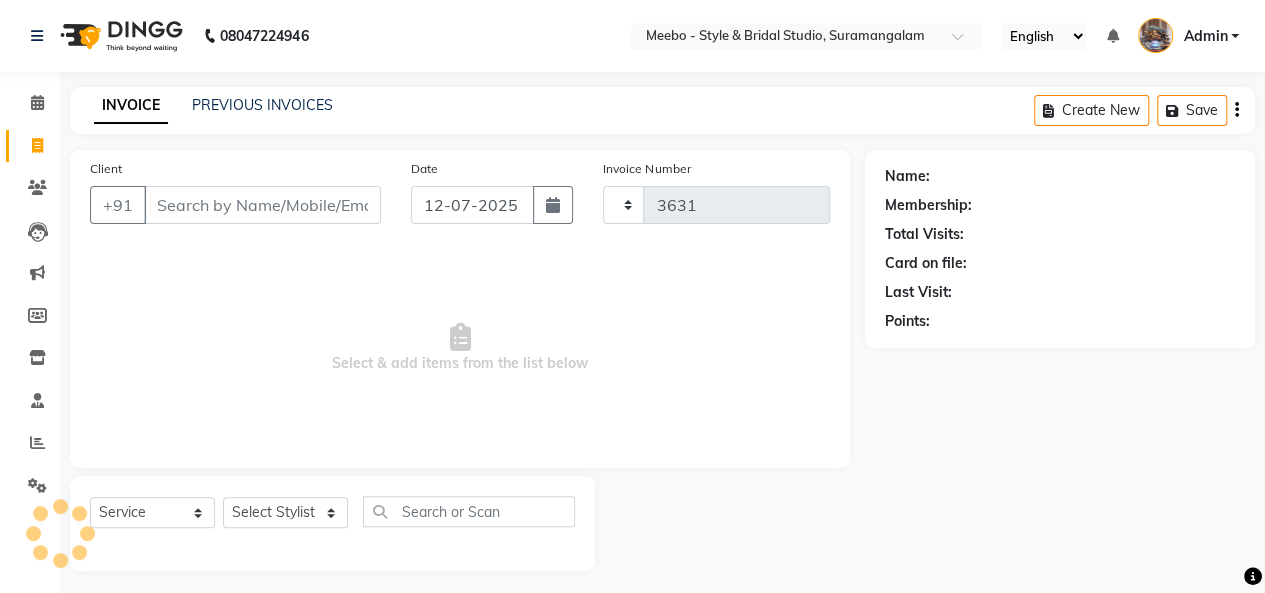 select on "12" 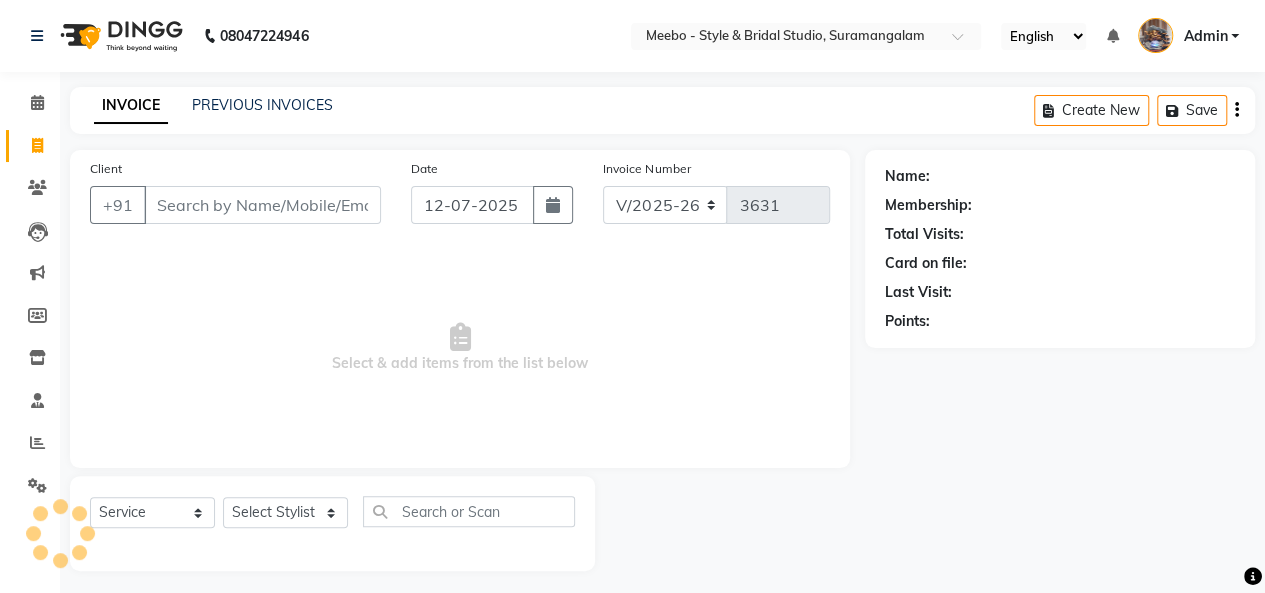 scroll, scrollTop: 7, scrollLeft: 0, axis: vertical 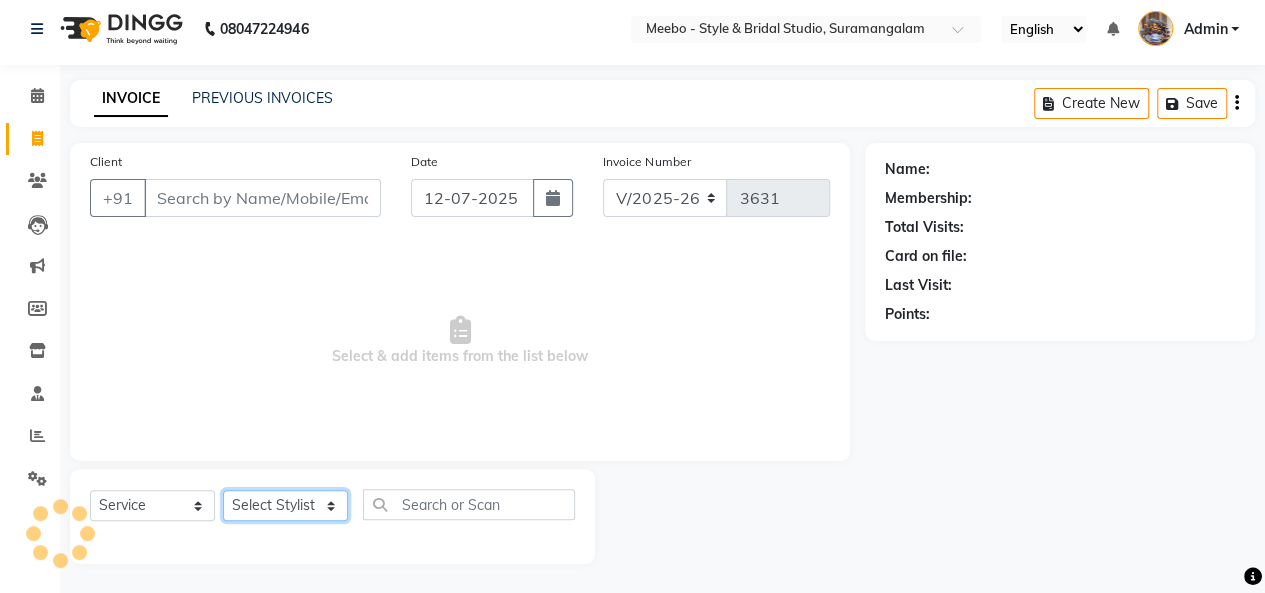 click on "Select Stylist" 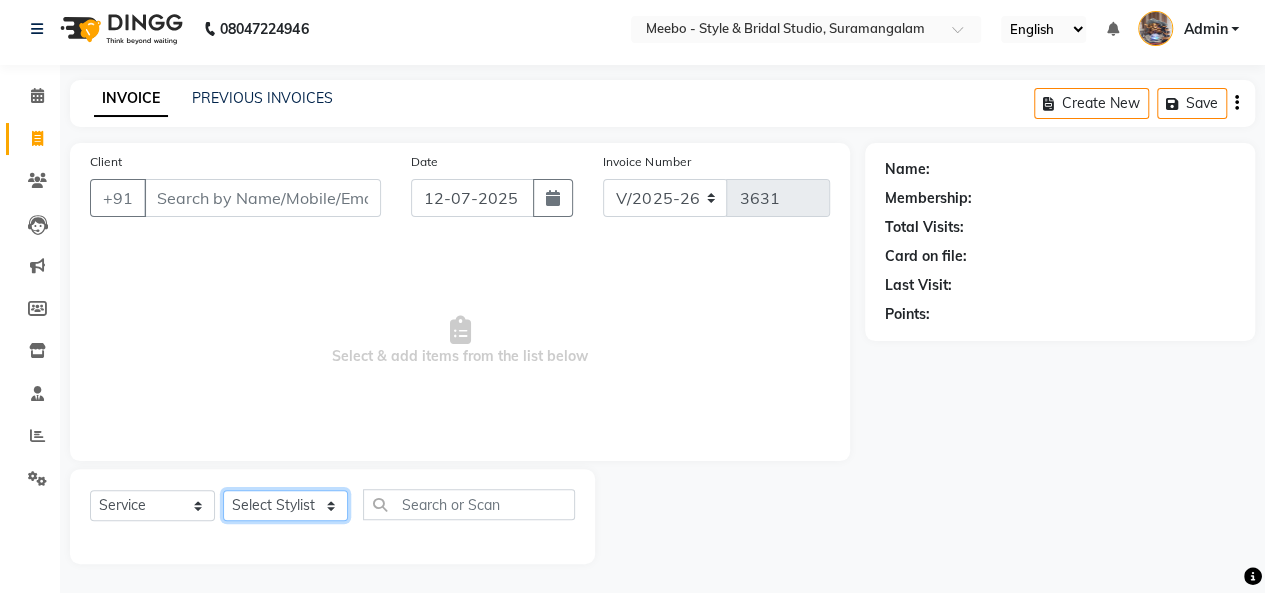 select on "86093" 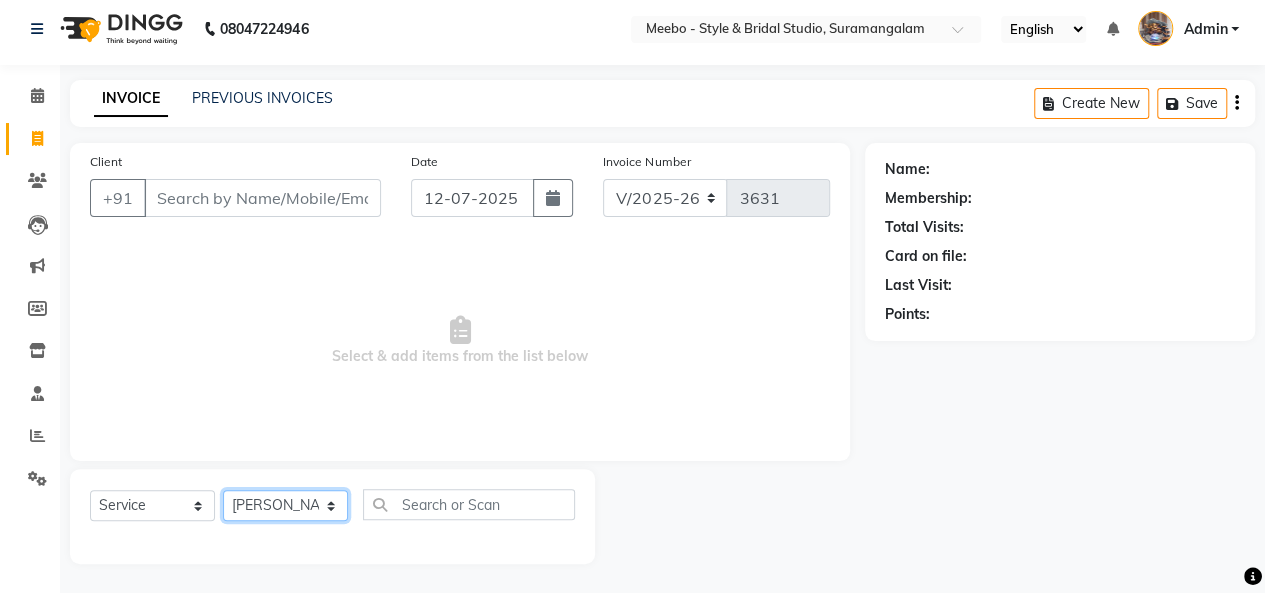 click on "Select Stylist Admin AJOY ALAM AMITH Ashwin Manager Avanthika BILAL DEEPIKA DHARSAN DIVYA KUSHI Mam PAVITHRA PREM Rachal Saluja SANJAI  SIVALAKSHMI VIGNESH N Vigneshwaran Kumaresan" 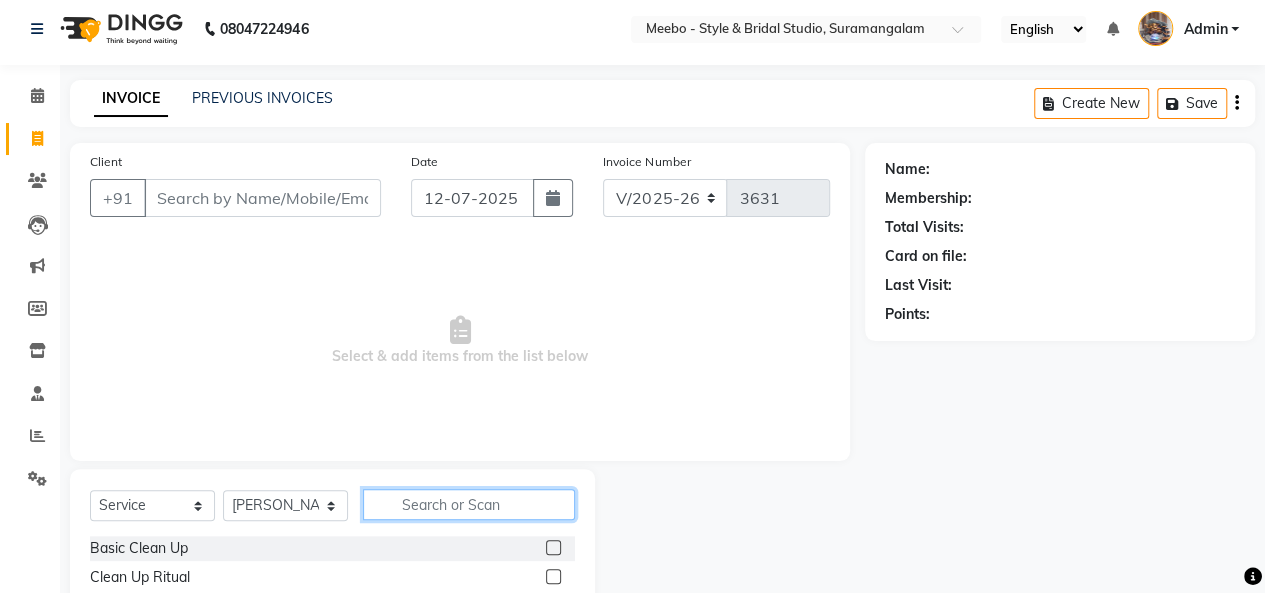 click 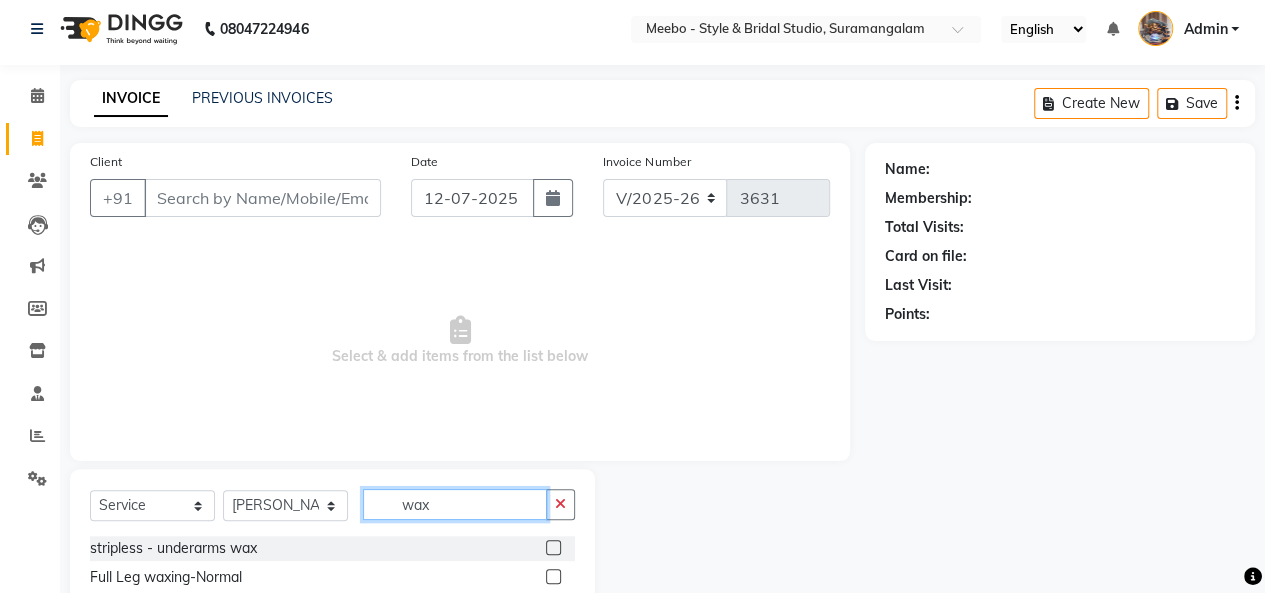type on "wax" 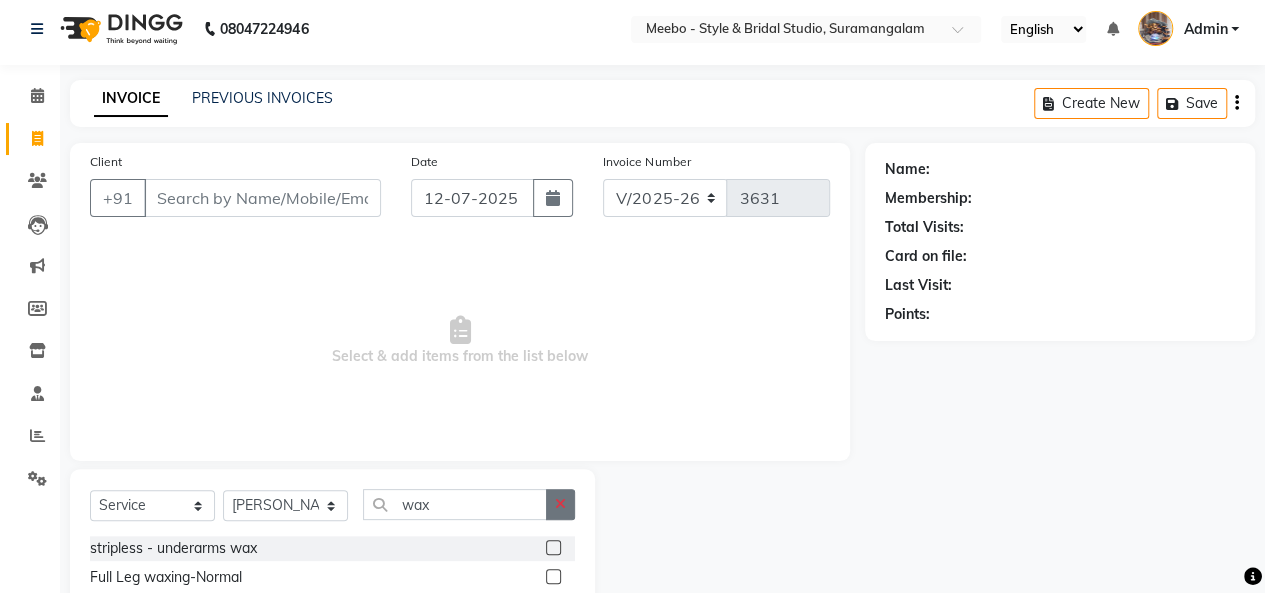 click 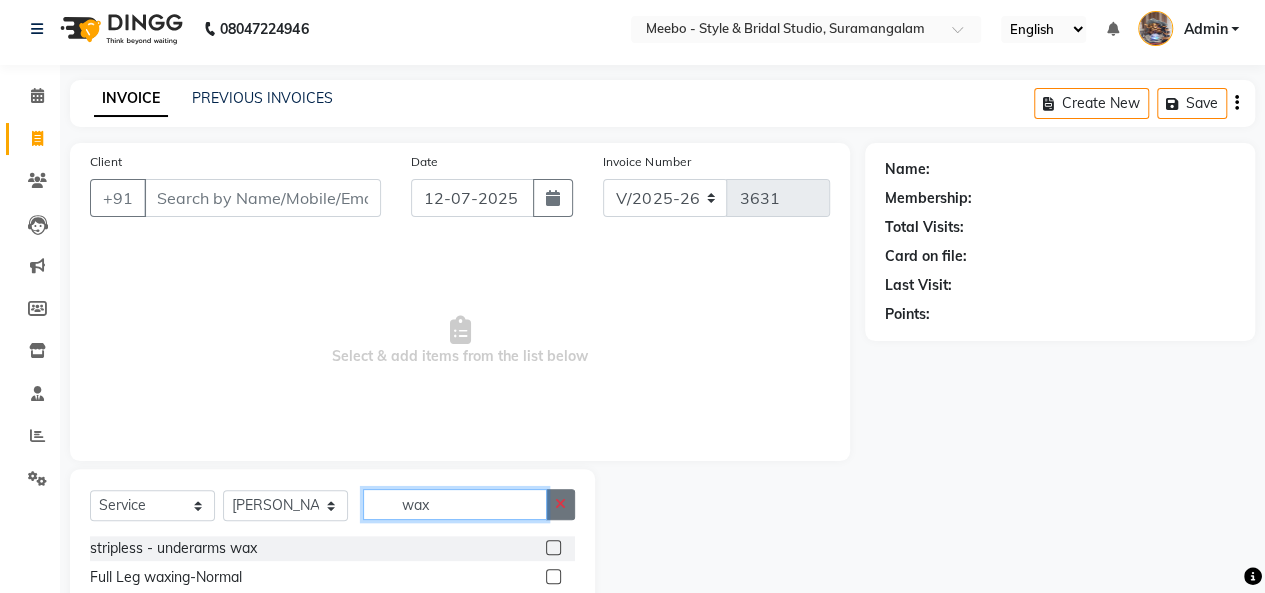 type 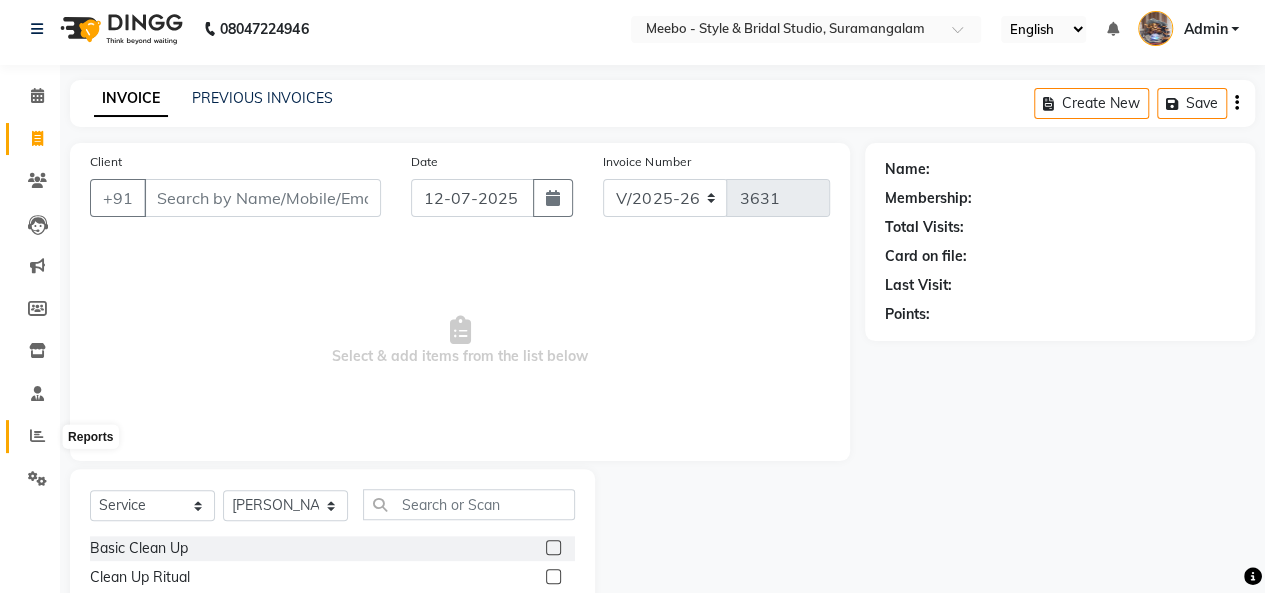 click 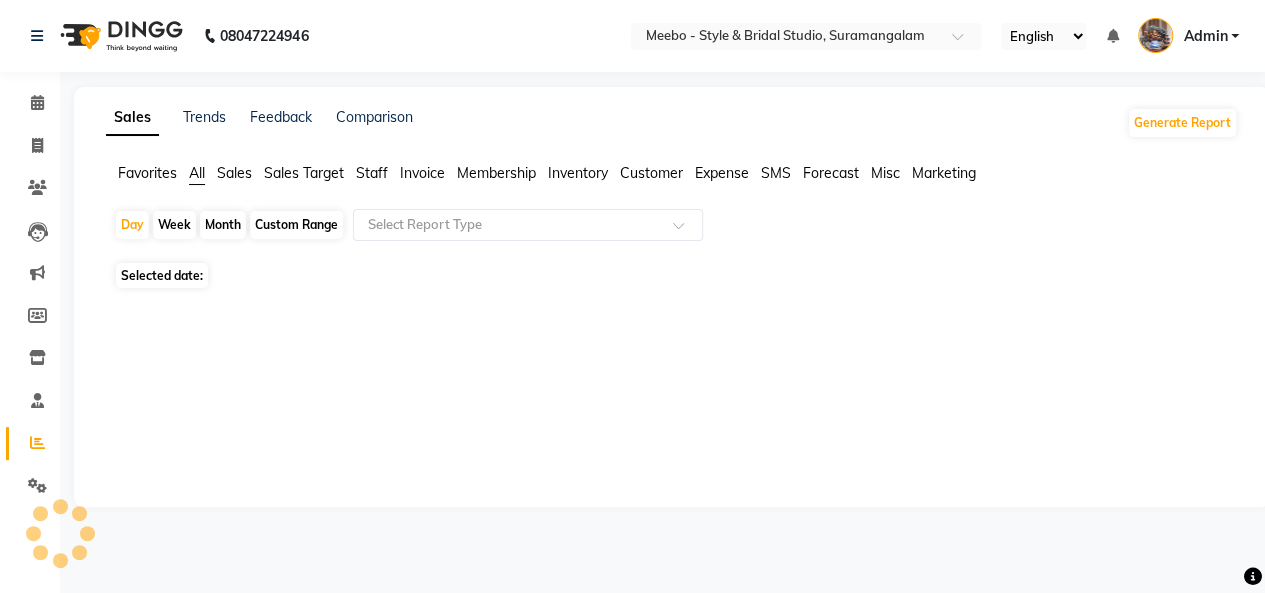 scroll, scrollTop: 0, scrollLeft: 0, axis: both 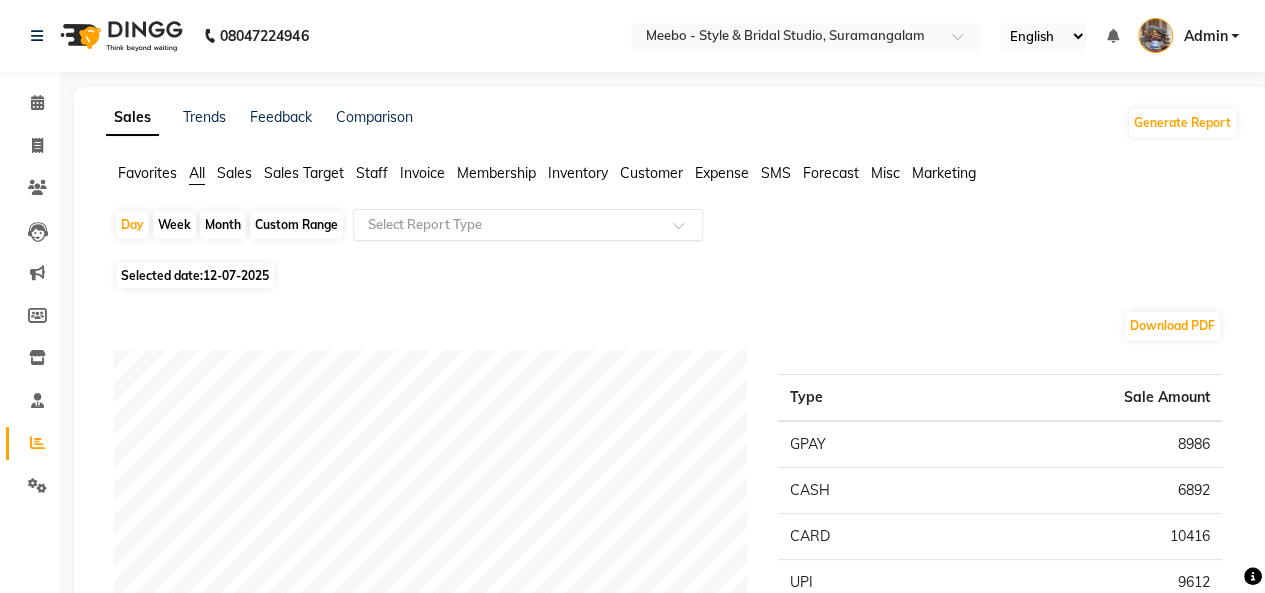 click 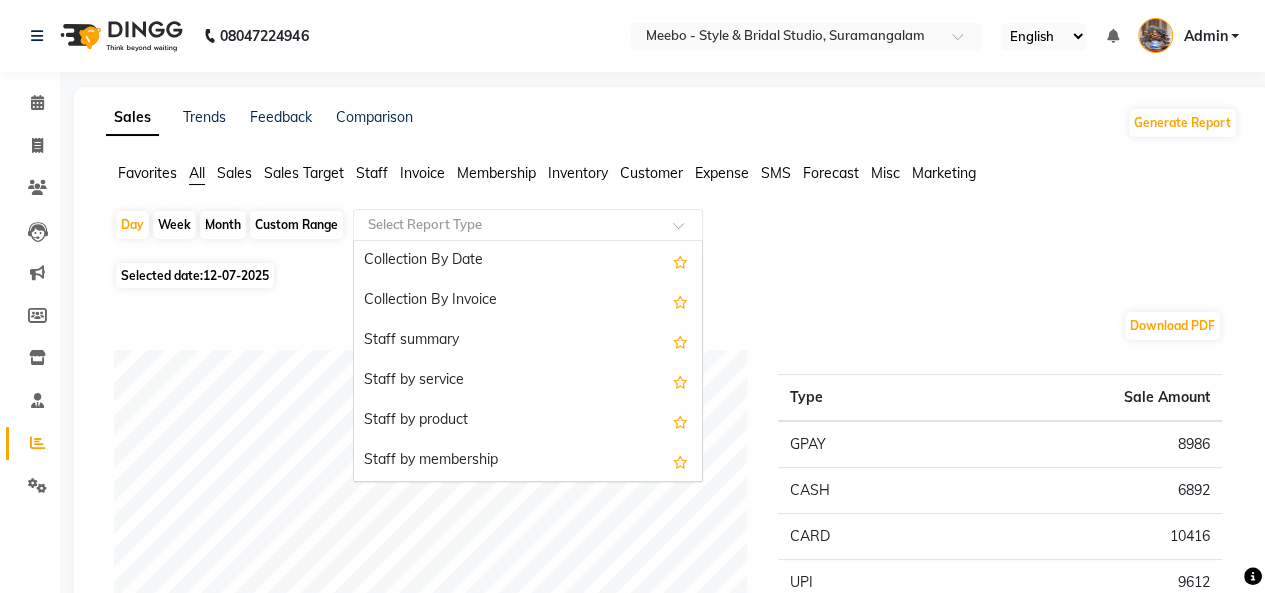 scroll, scrollTop: 655, scrollLeft: 0, axis: vertical 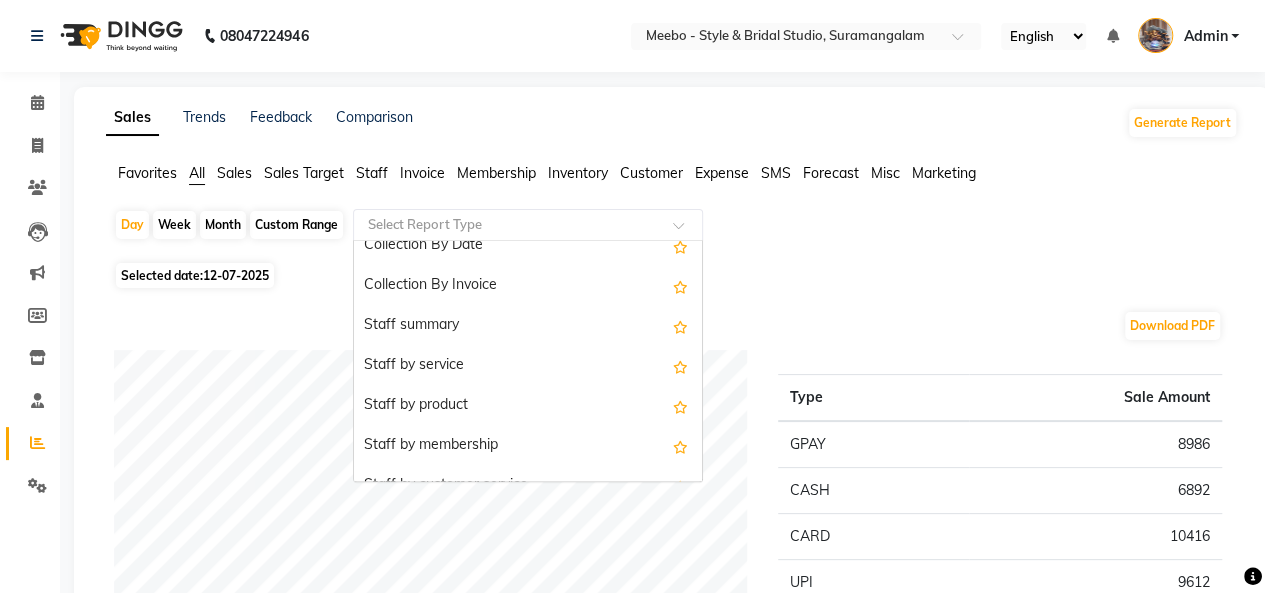 click on "Staff summary" at bounding box center [528, 326] 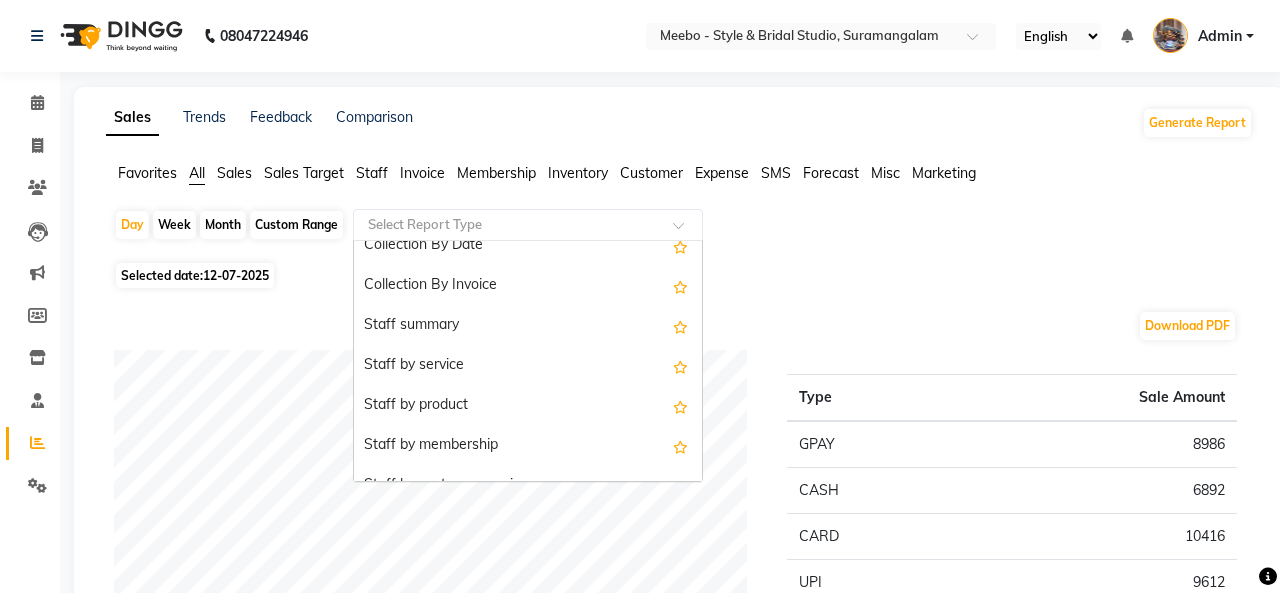 select on "full_report" 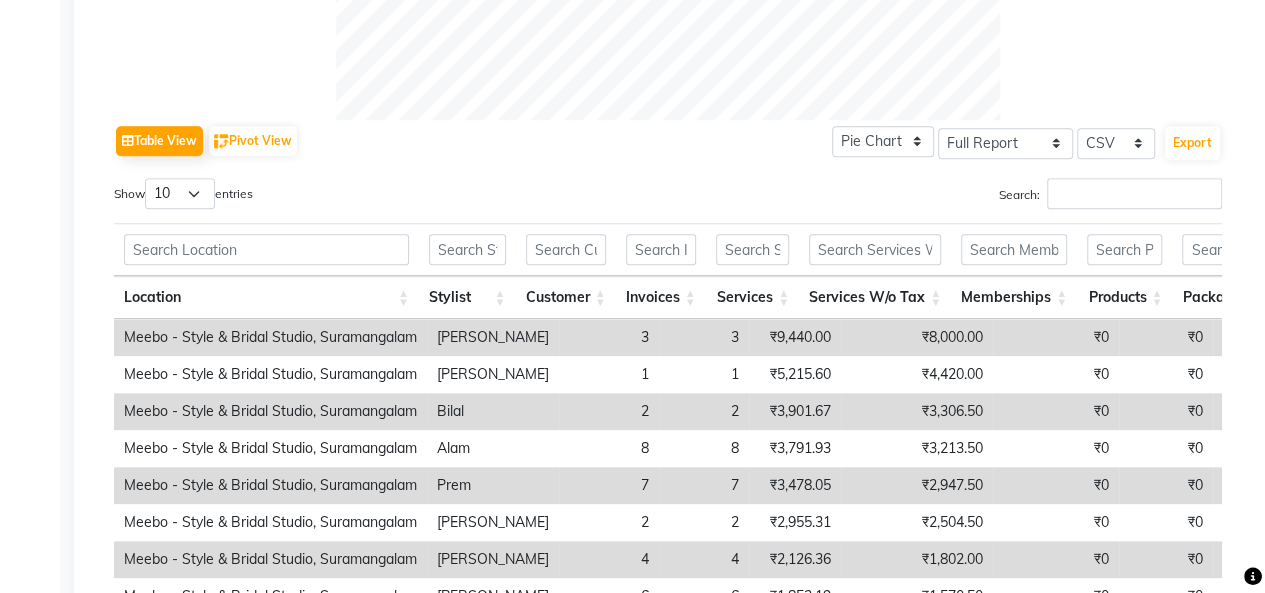 scroll, scrollTop: 877, scrollLeft: 0, axis: vertical 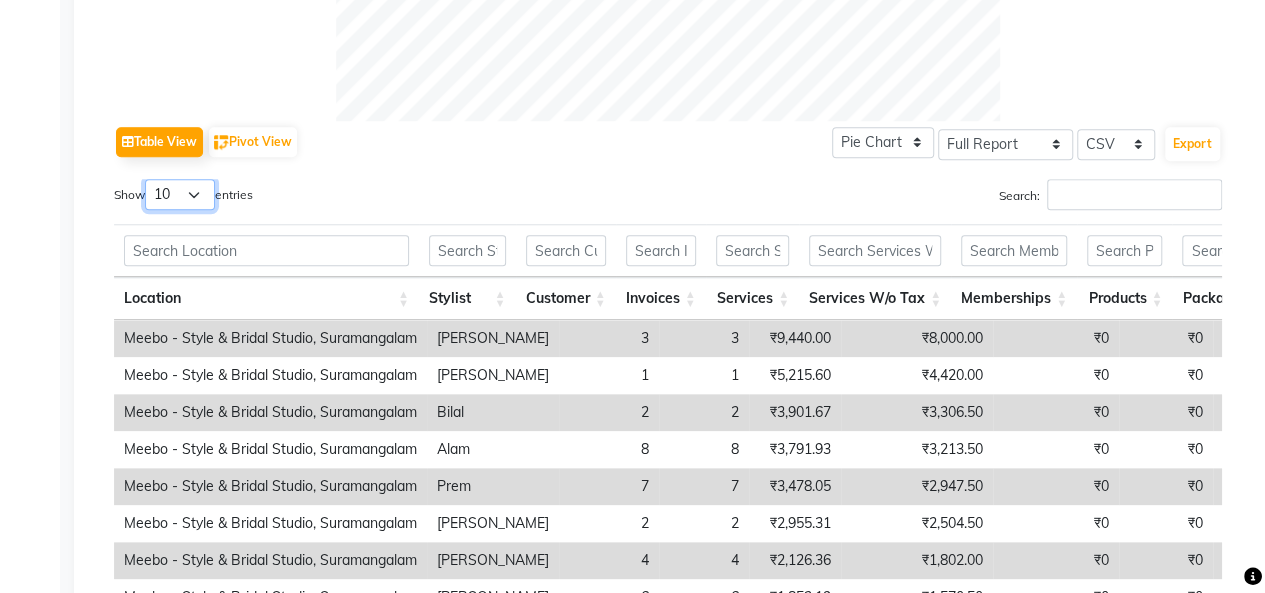 click on "10 25 50 100" at bounding box center [180, 194] 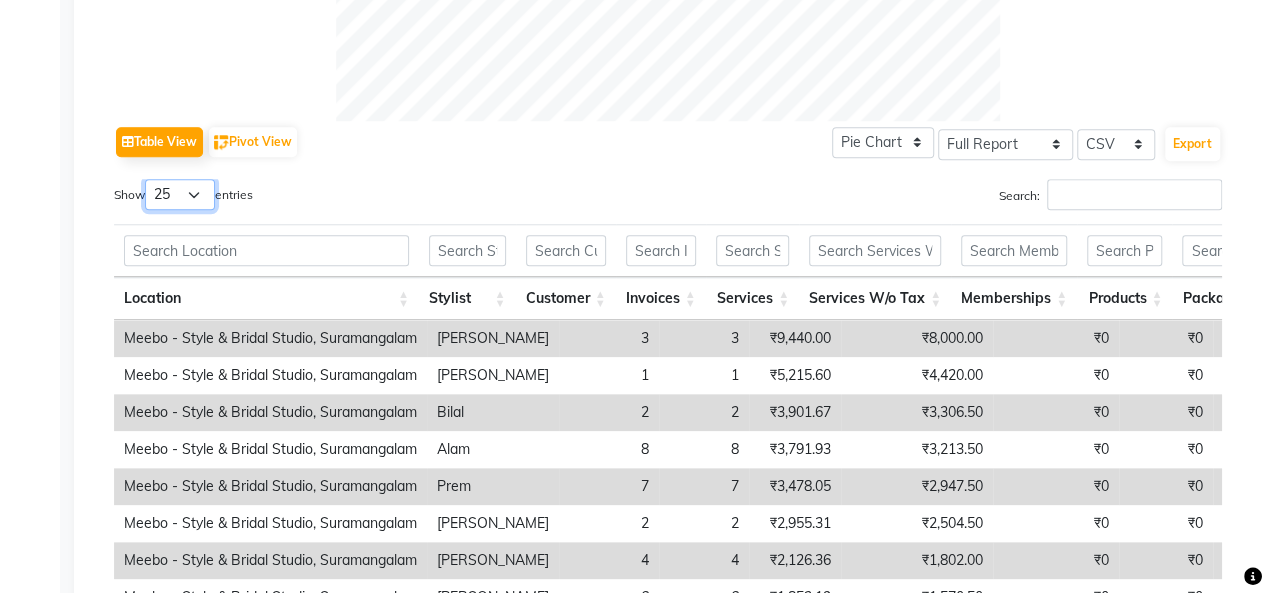 click on "10 25 50 100" at bounding box center [180, 194] 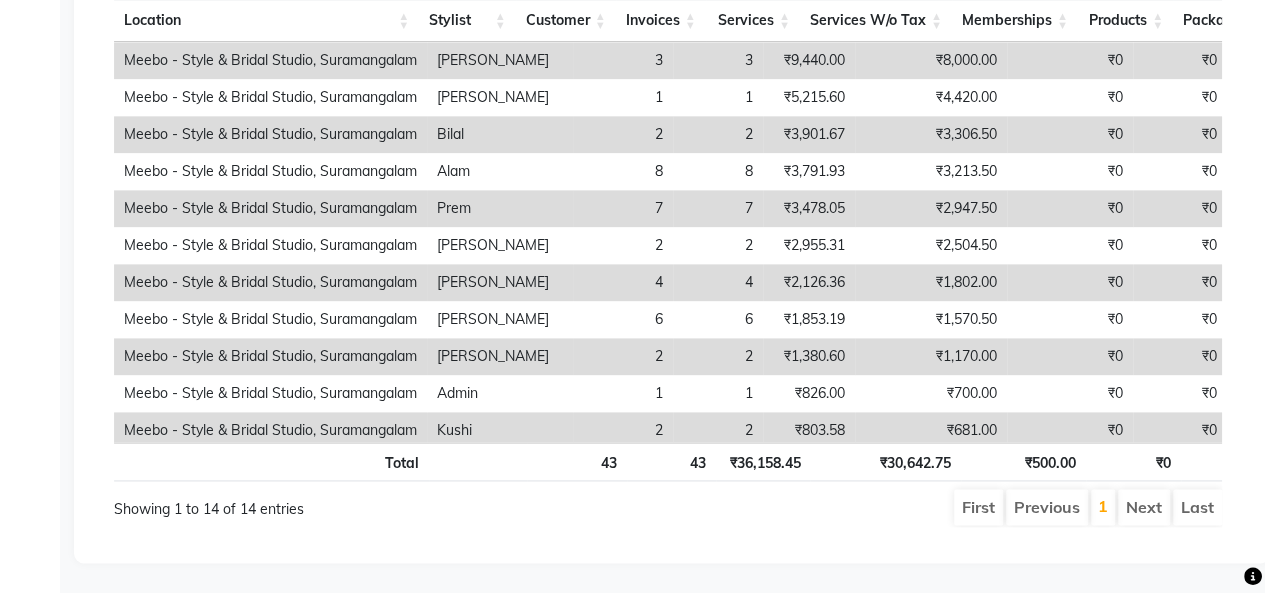 scroll, scrollTop: 1166, scrollLeft: 0, axis: vertical 